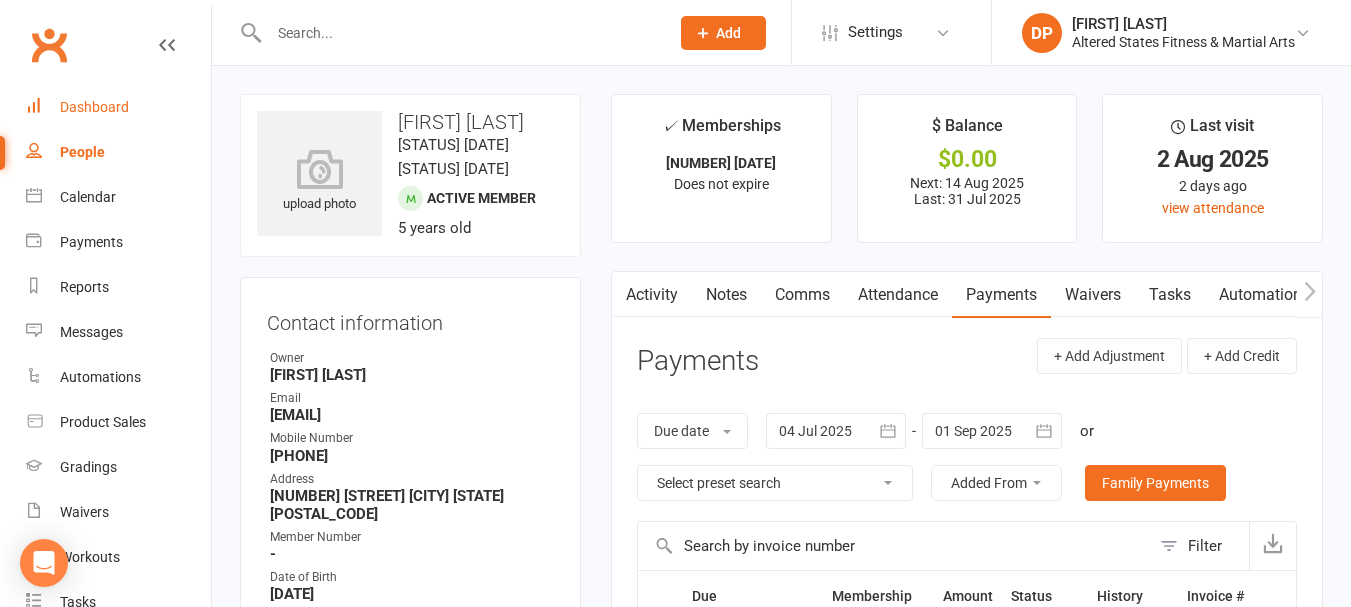 scroll, scrollTop: 0, scrollLeft: 0, axis: both 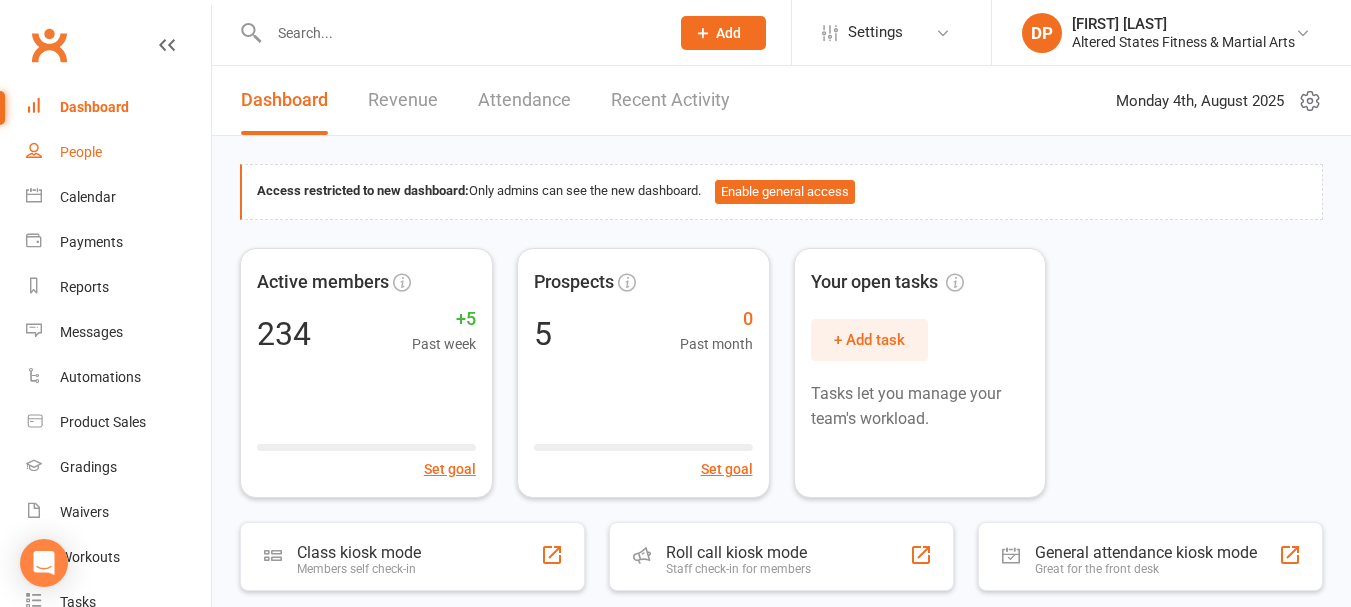 click on "People" at bounding box center (81, 152) 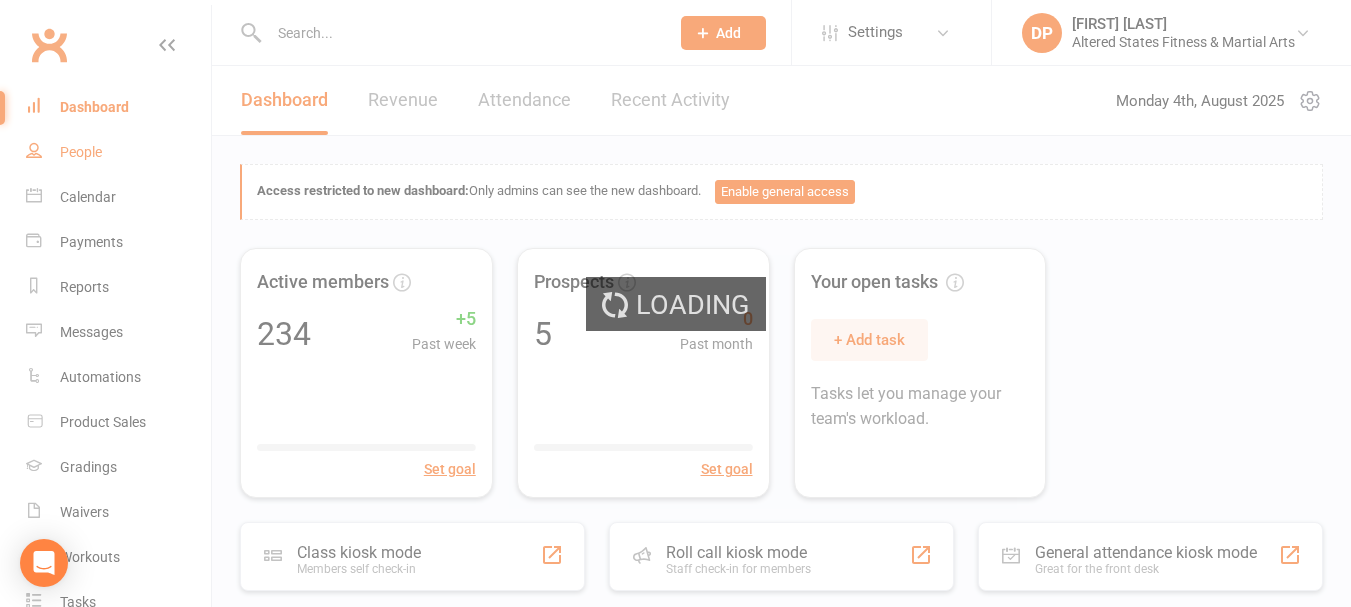 select on "100" 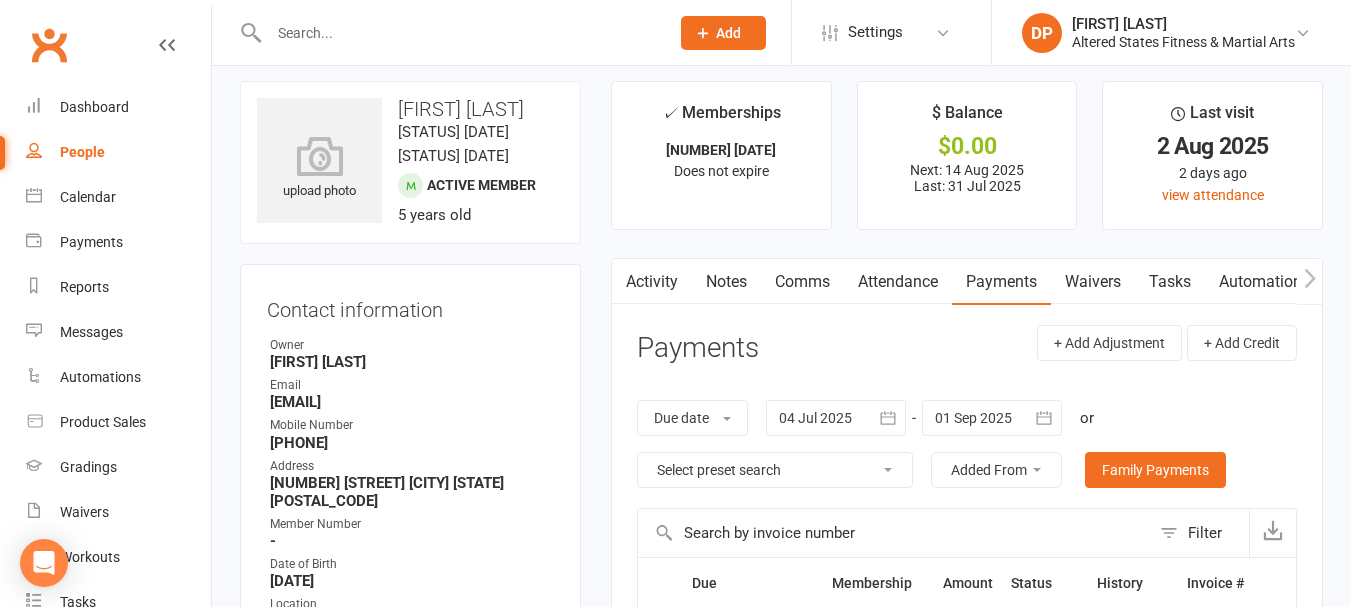 scroll, scrollTop: 0, scrollLeft: 0, axis: both 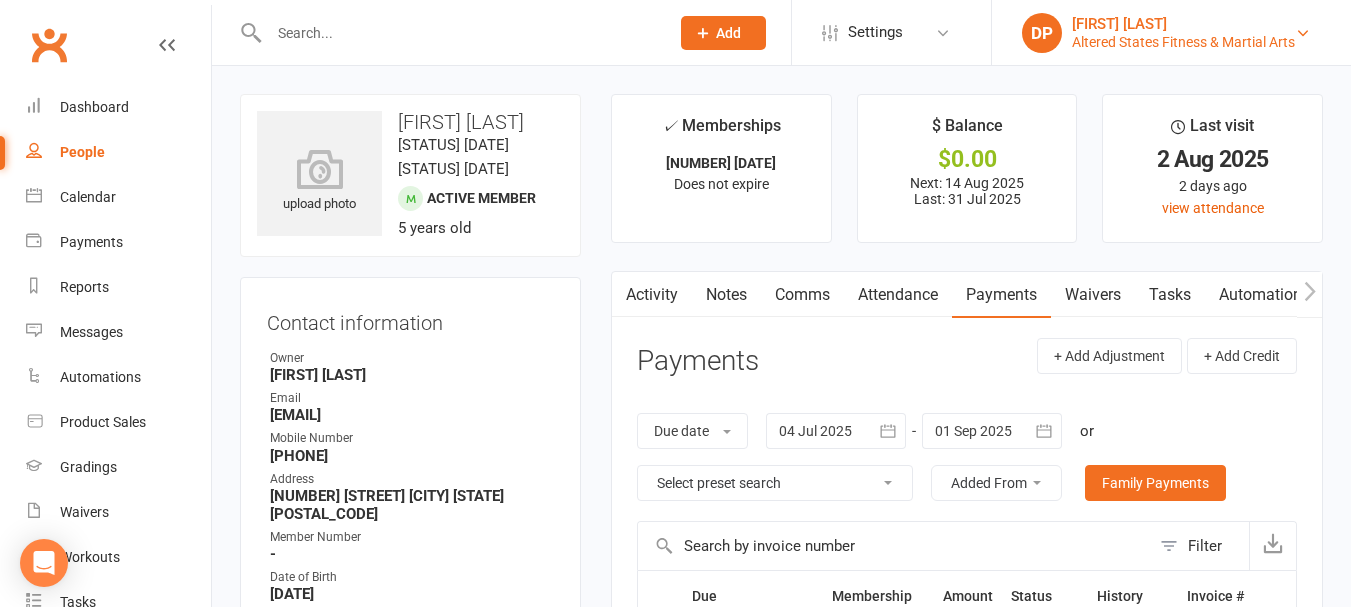 click on "Altered States Fitness & Martial Arts" at bounding box center [1183, 42] 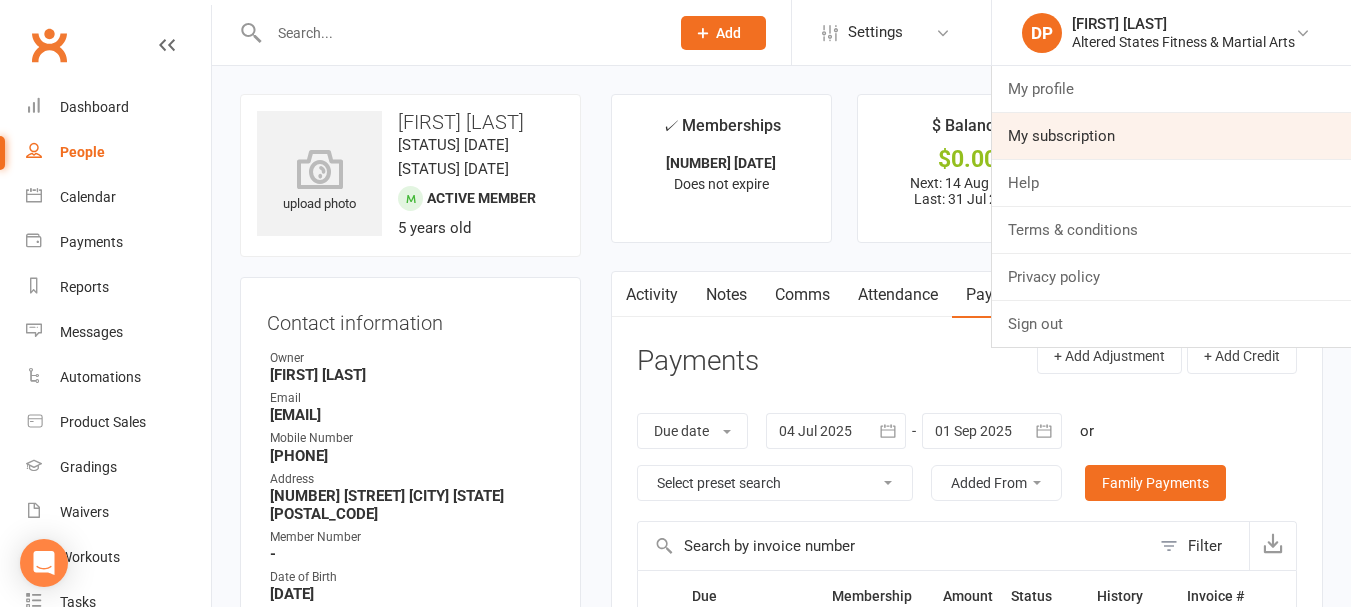 click on "My subscription" at bounding box center [1171, 136] 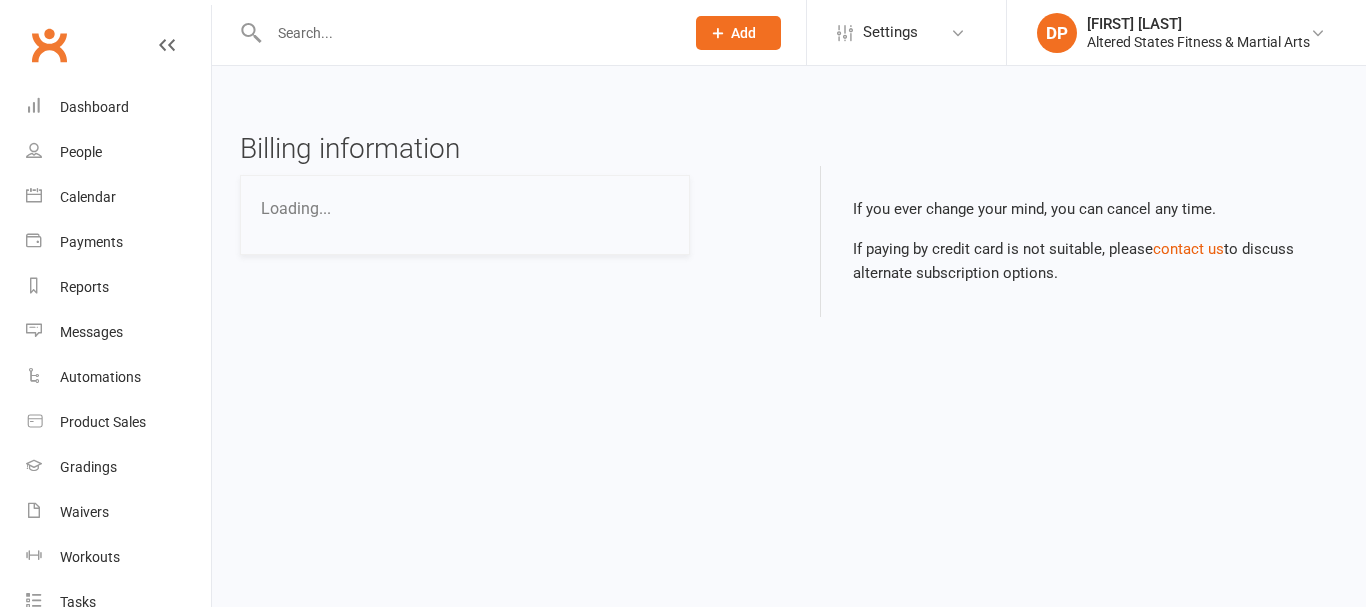 scroll, scrollTop: 0, scrollLeft: 0, axis: both 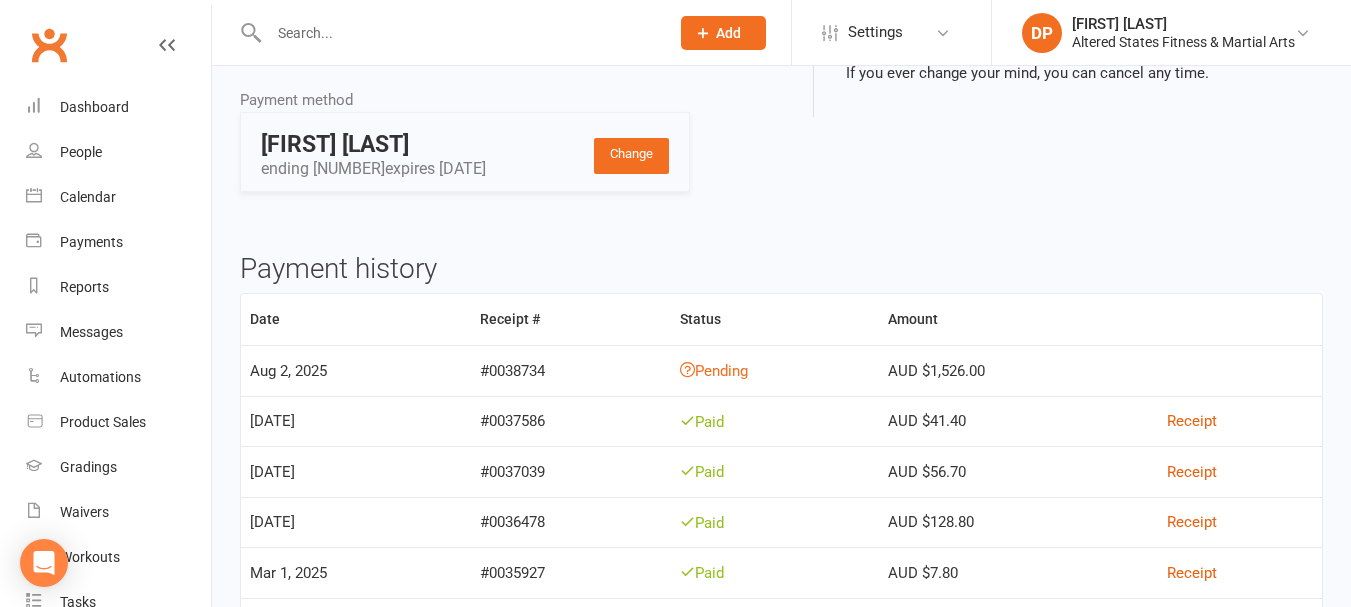 click on "Pending" at bounding box center (775, 370) 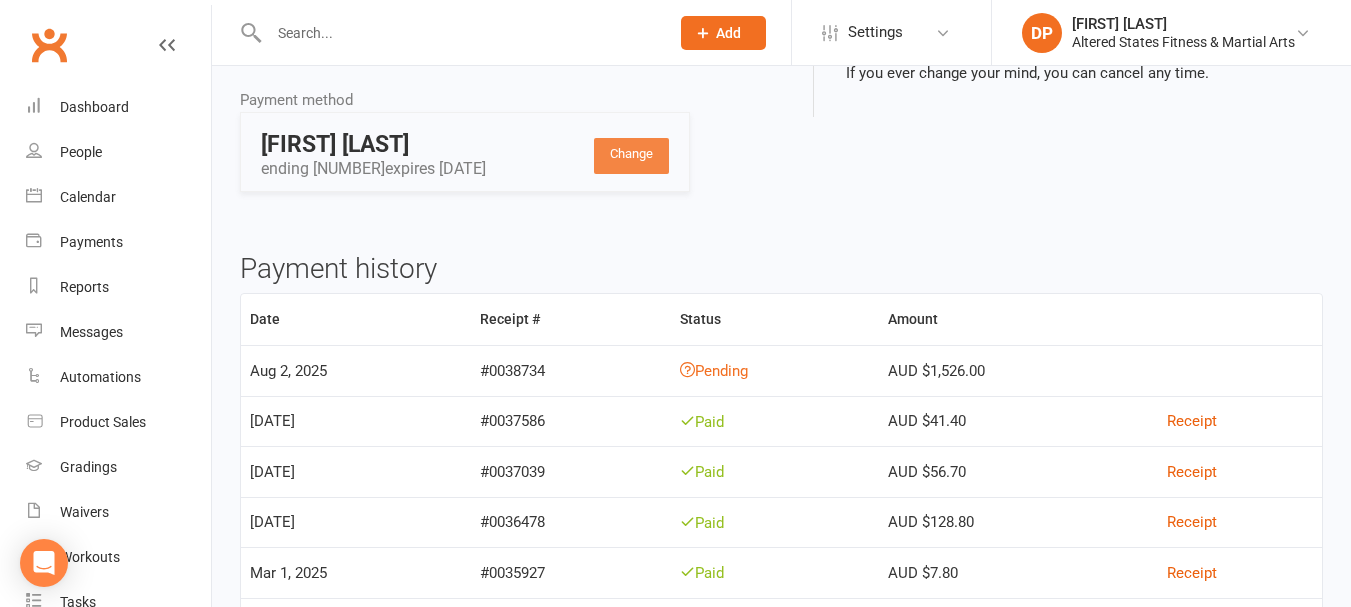 click on "Change" at bounding box center (631, 156) 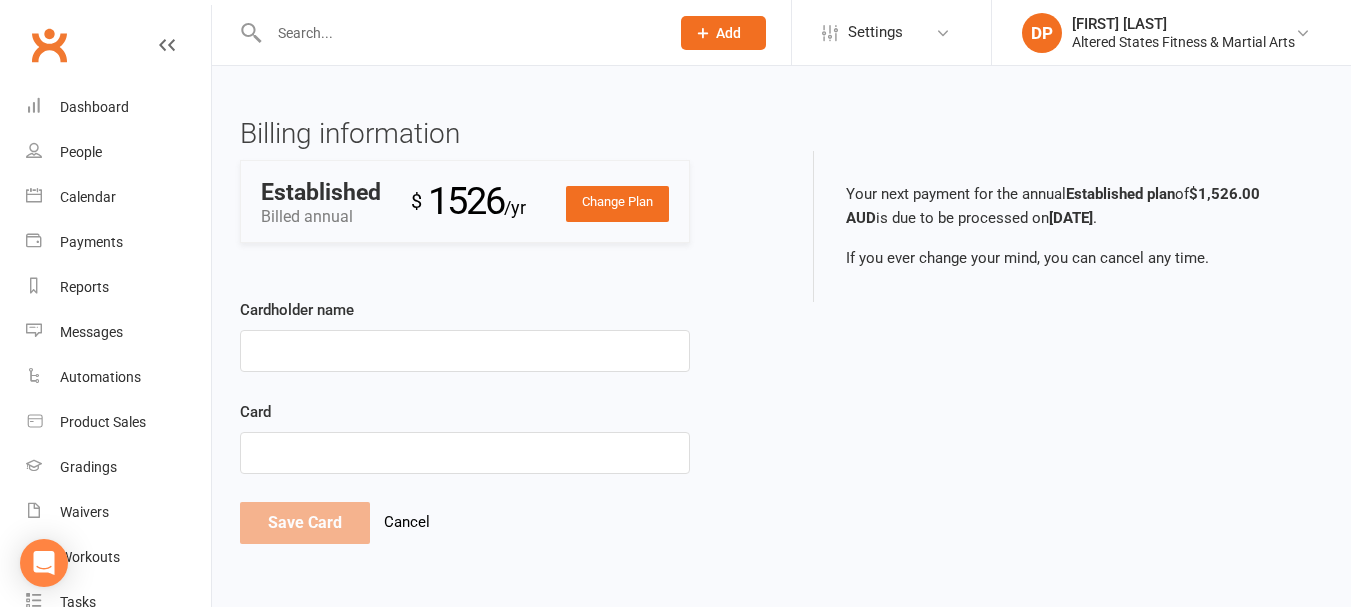 scroll, scrollTop: 0, scrollLeft: 0, axis: both 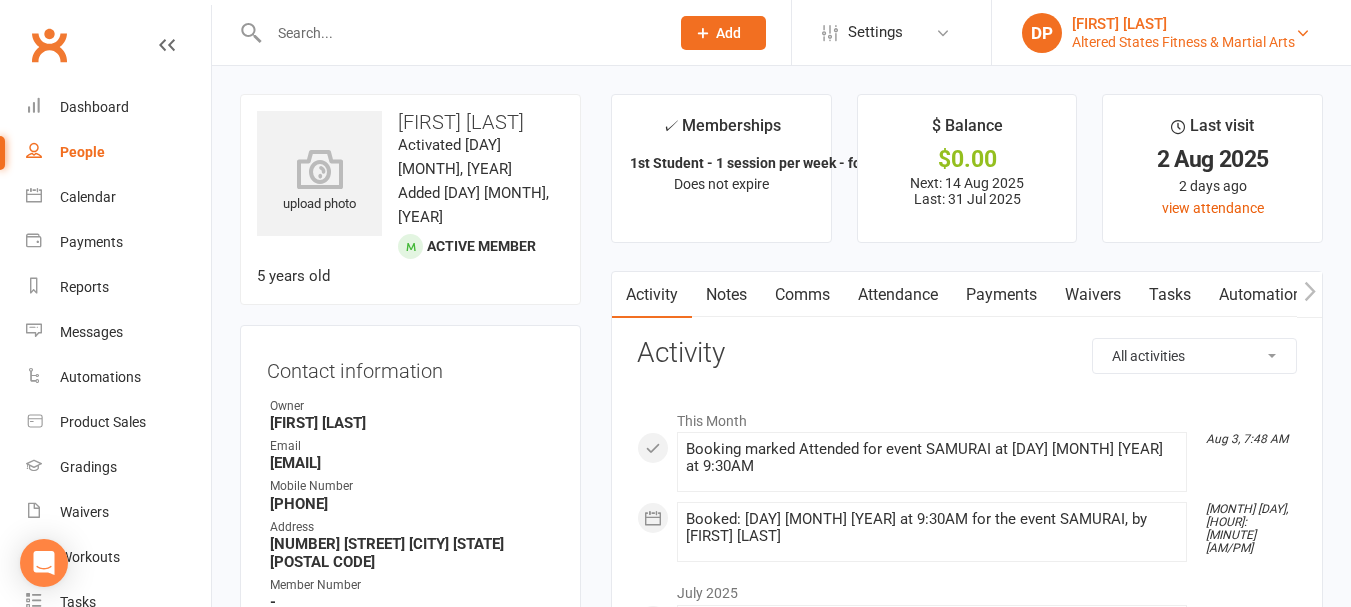 click on "[FIRST] [LAST]" at bounding box center [1183, 24] 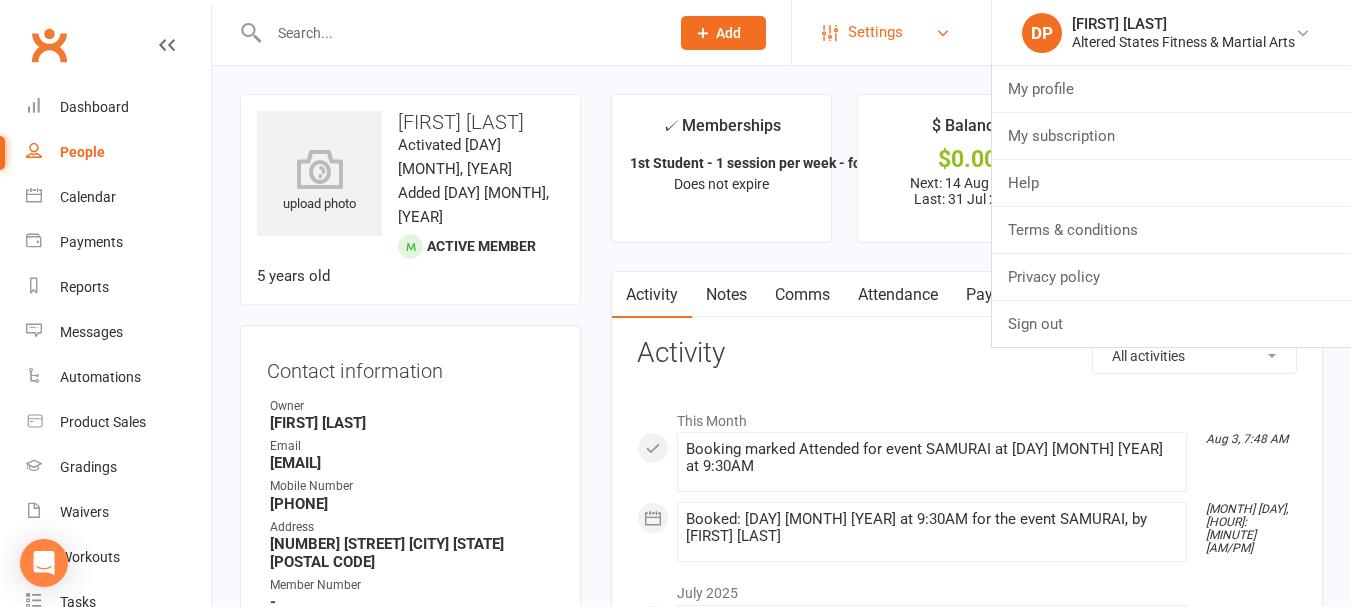 click on "Settings" at bounding box center [875, 32] 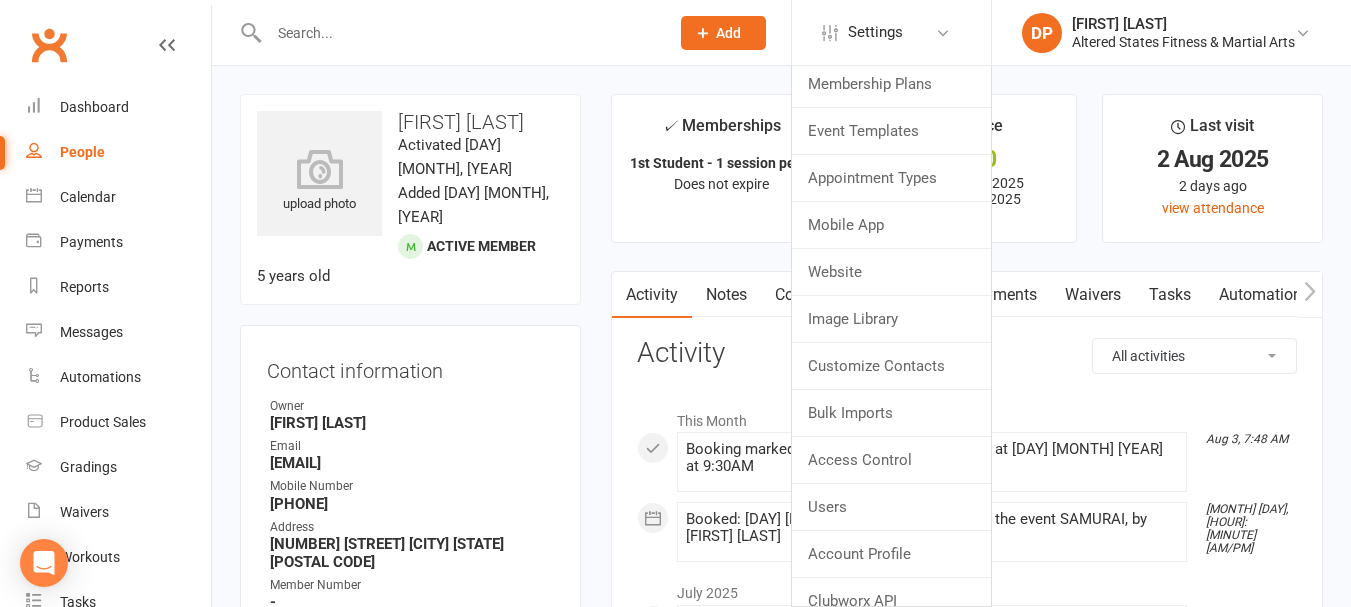 scroll, scrollTop: 0, scrollLeft: 0, axis: both 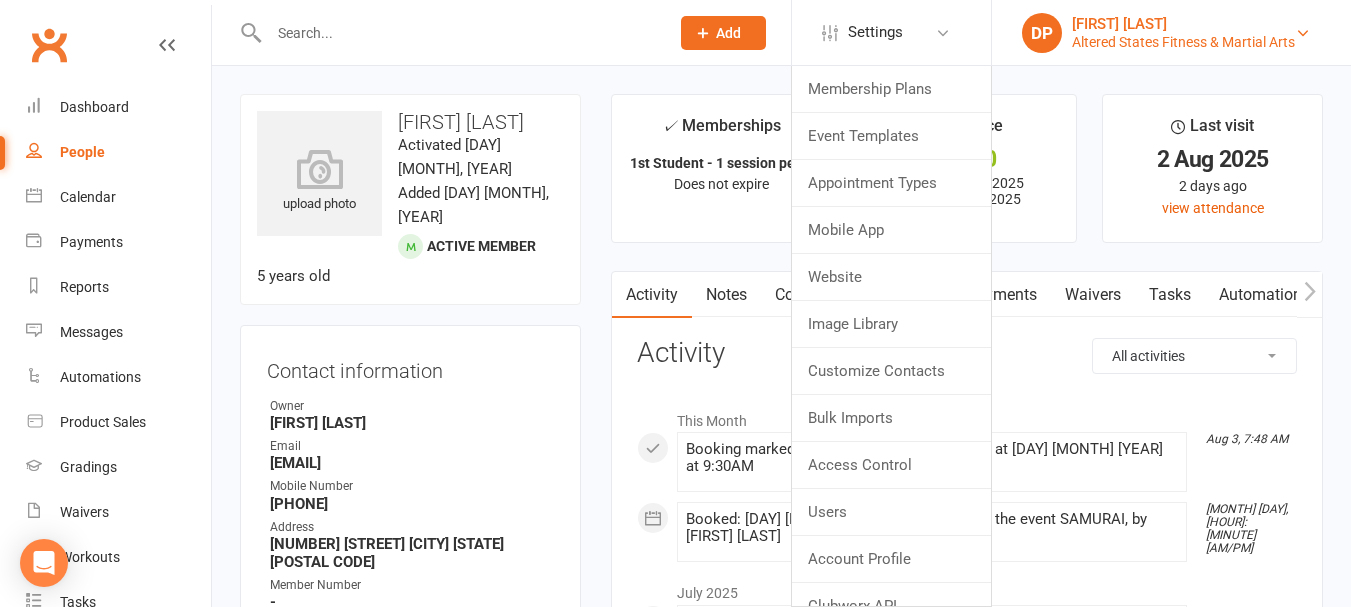 click on "[FIRST] [LAST]" at bounding box center [1183, 24] 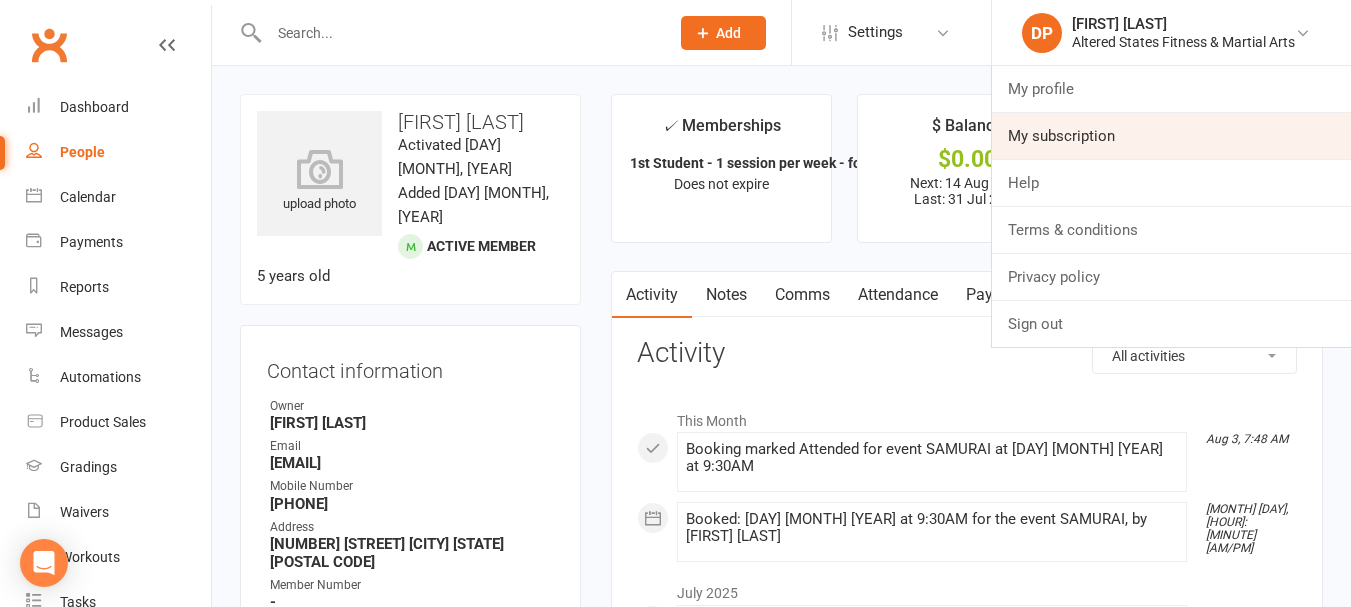 click on "My subscription" at bounding box center [1171, 136] 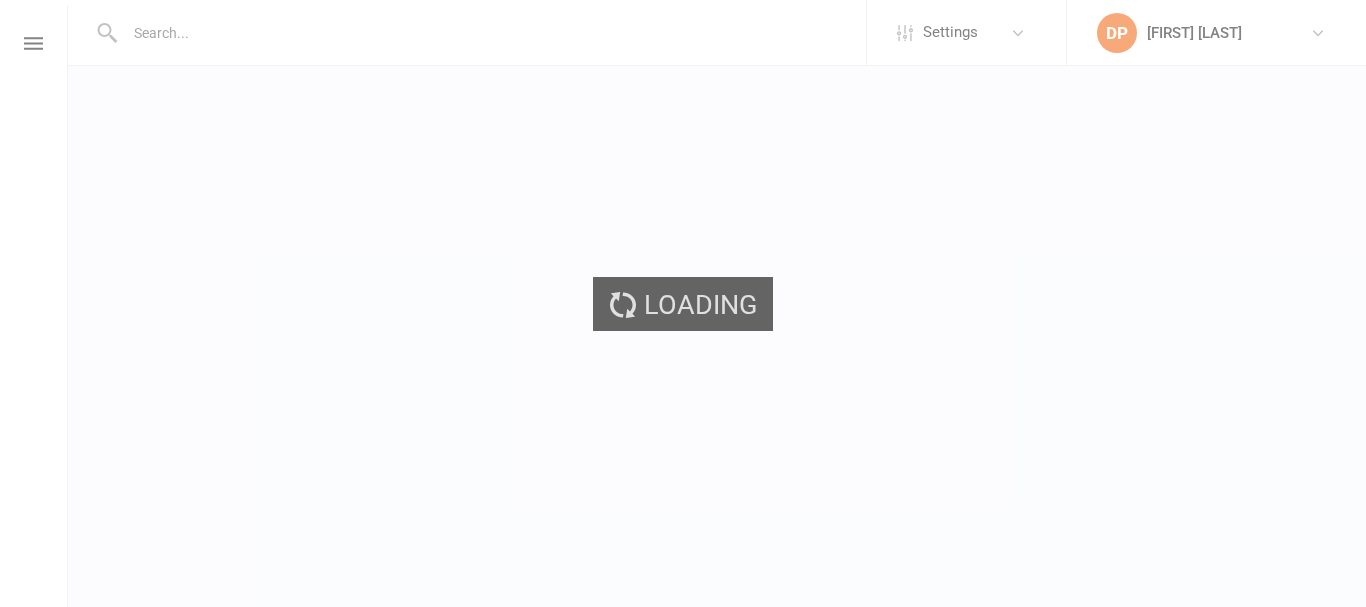 scroll, scrollTop: 0, scrollLeft: 0, axis: both 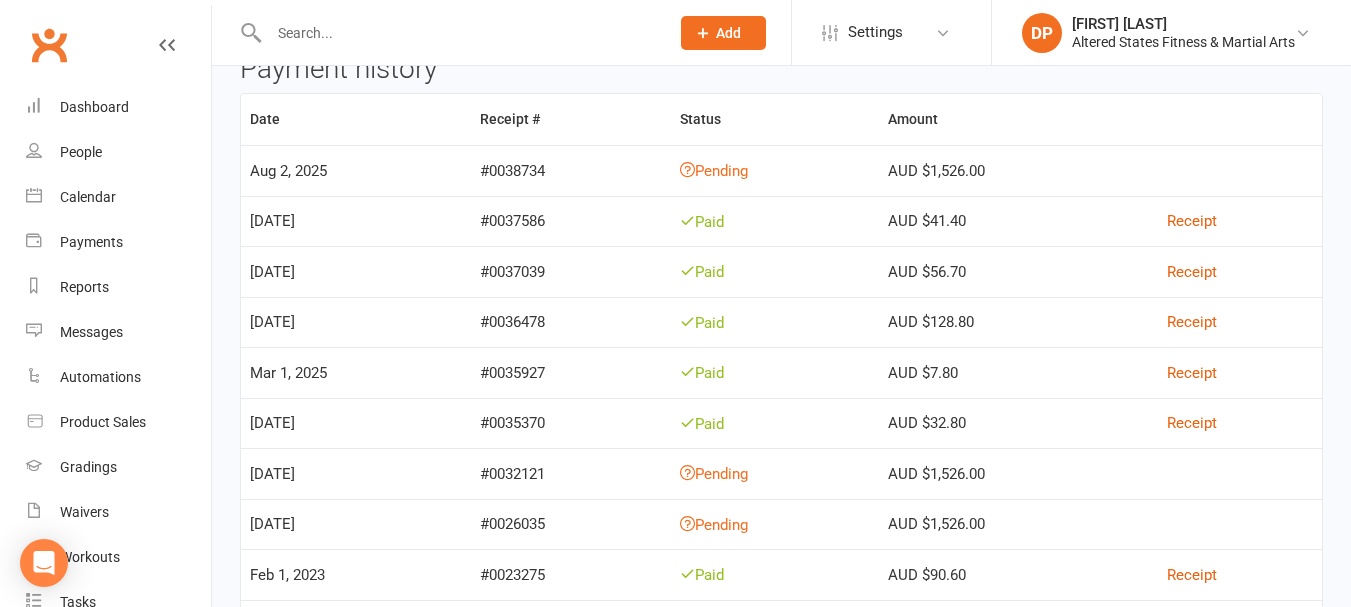 click on "Pending" at bounding box center (775, 170) 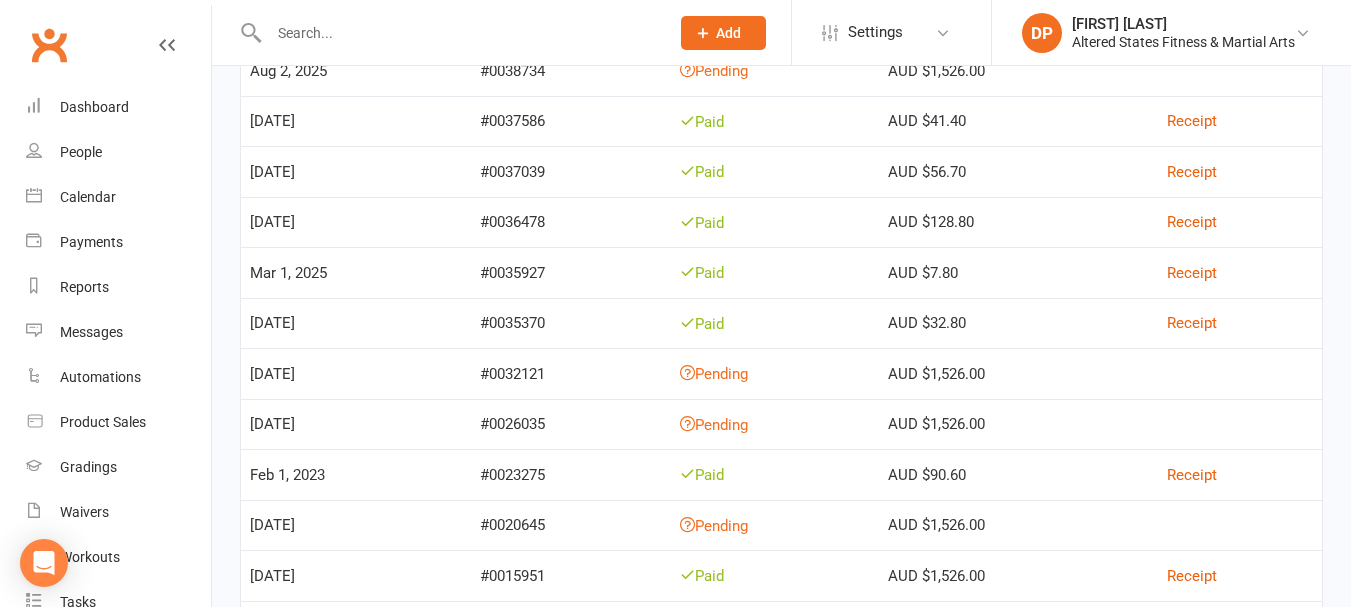 scroll, scrollTop: 600, scrollLeft: 0, axis: vertical 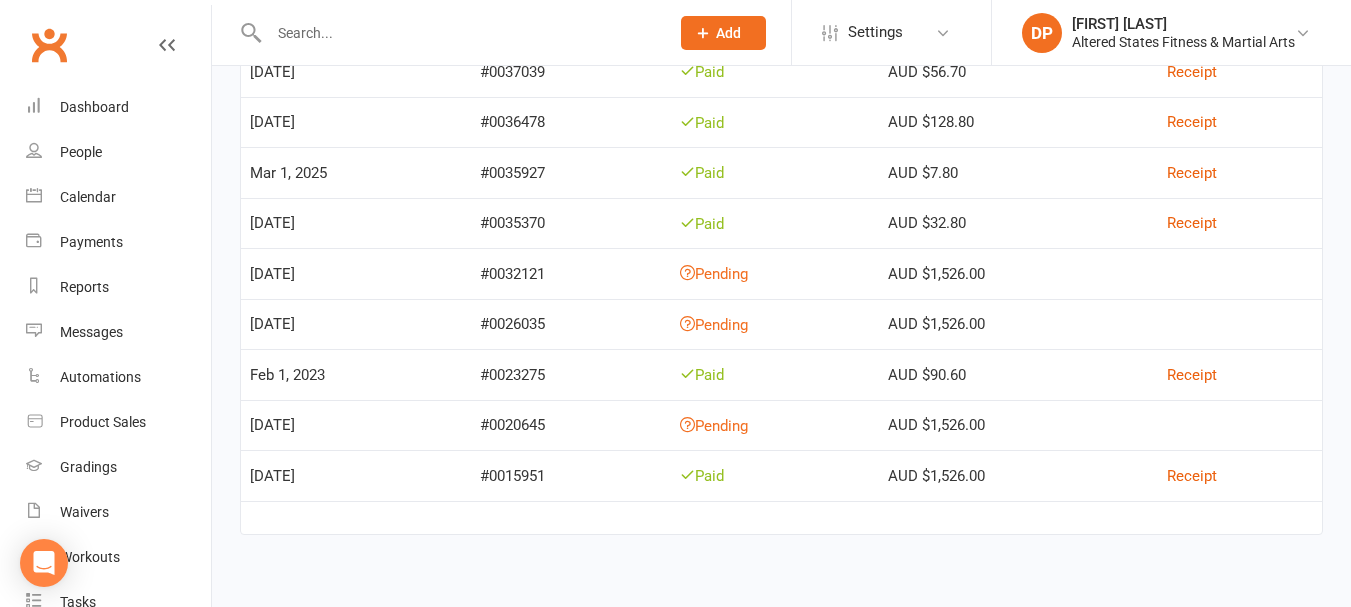 click on "Pending" at bounding box center [775, 425] 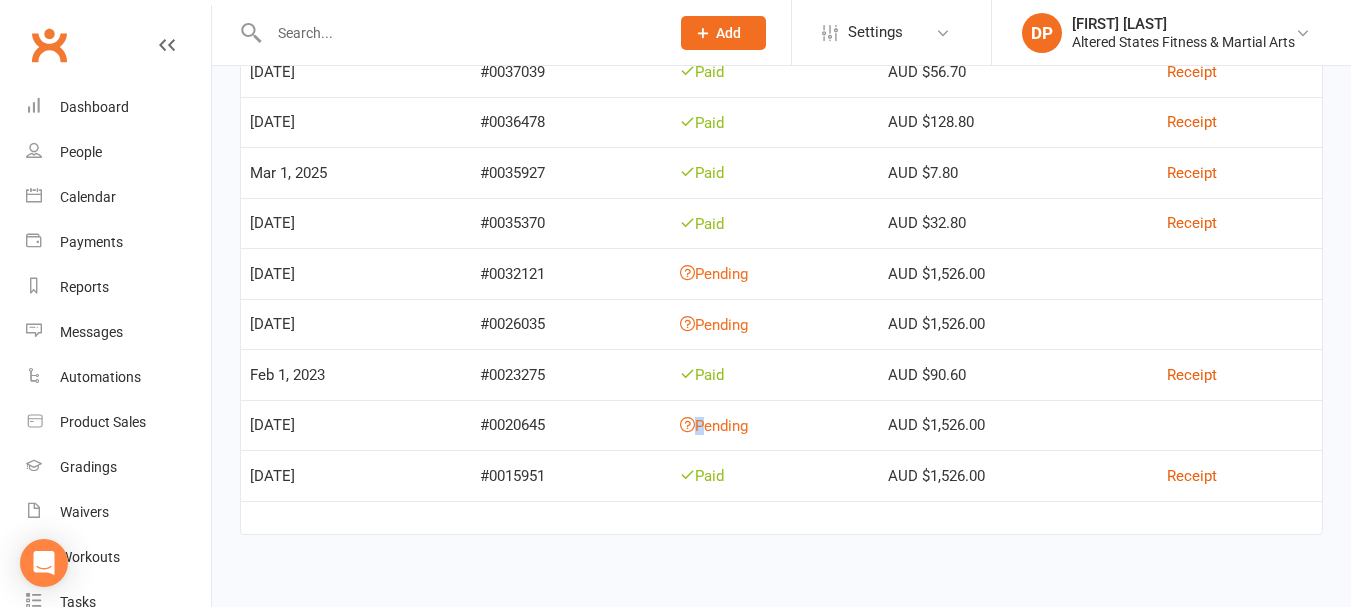 click at bounding box center (687, 424) 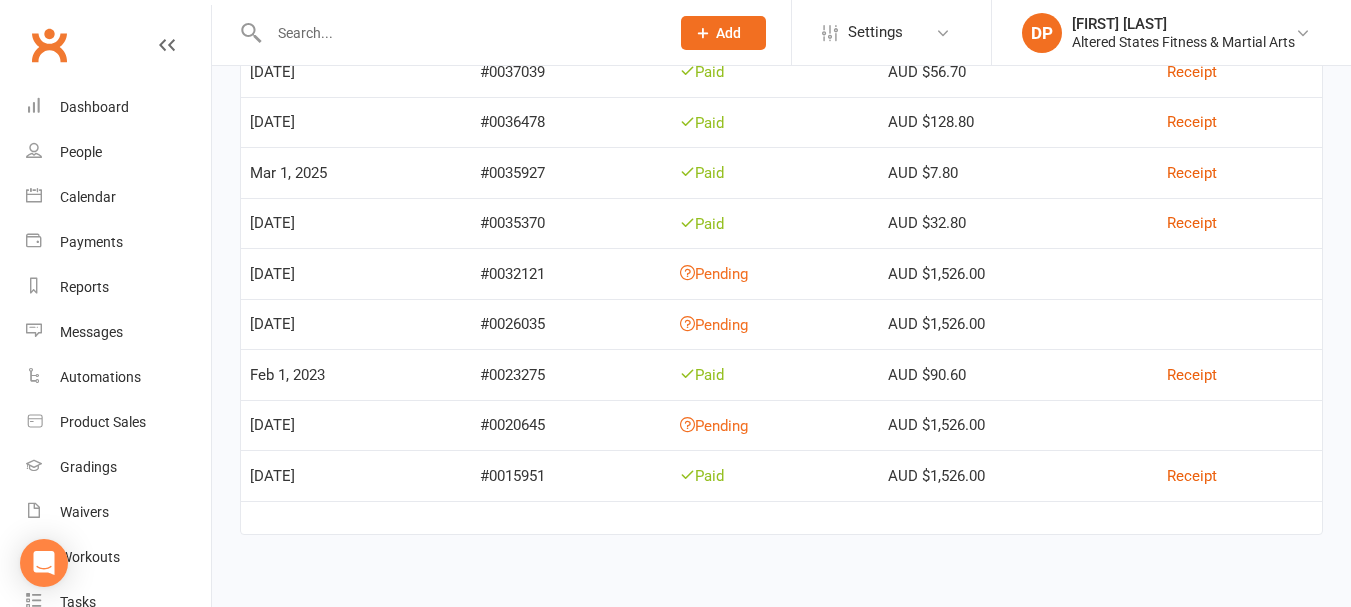 click on "#0020645" at bounding box center [571, 425] 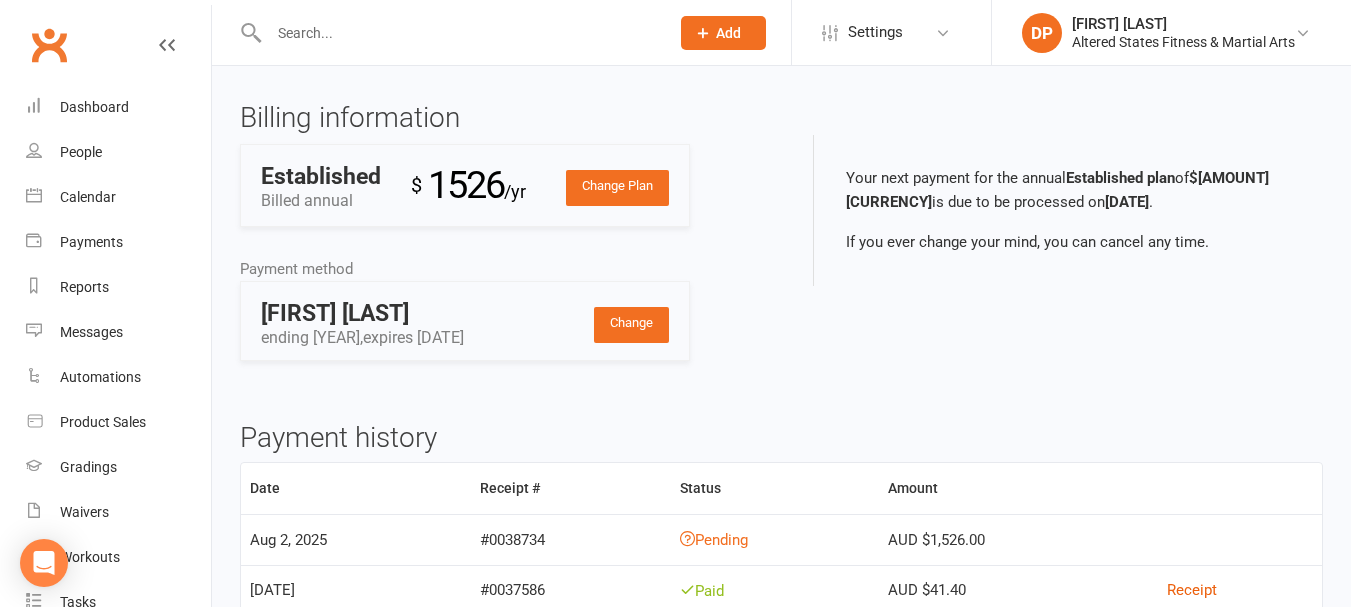 scroll, scrollTop: 0, scrollLeft: 0, axis: both 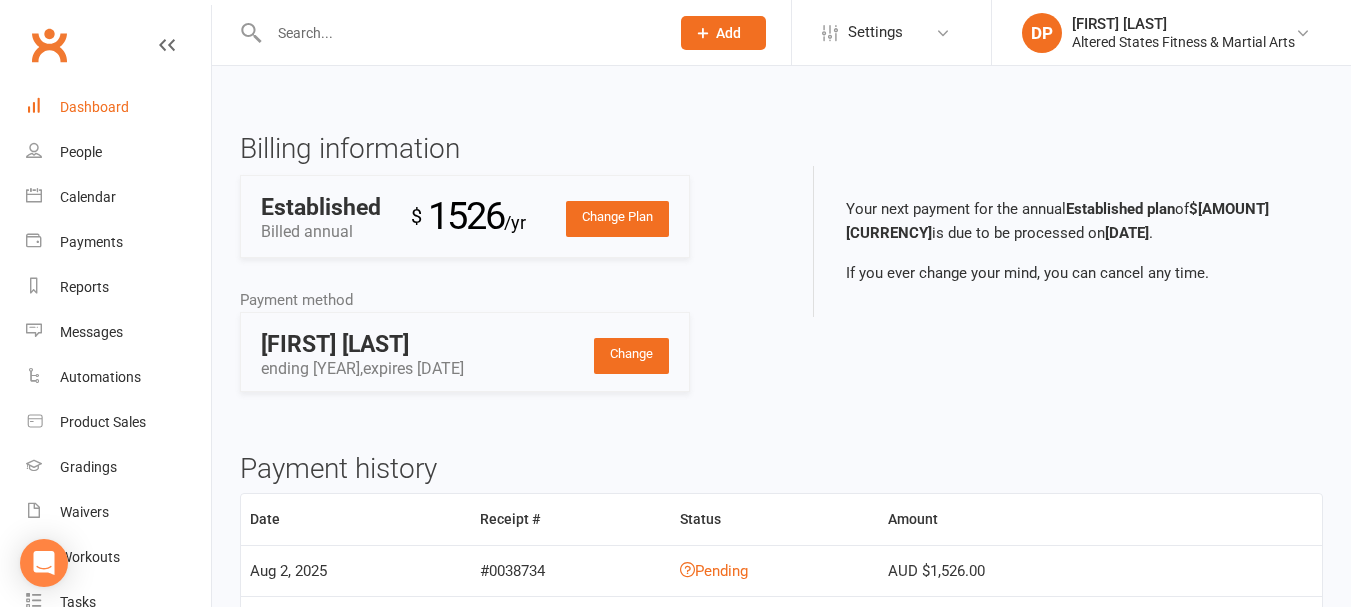 click on "Dashboard" at bounding box center (94, 107) 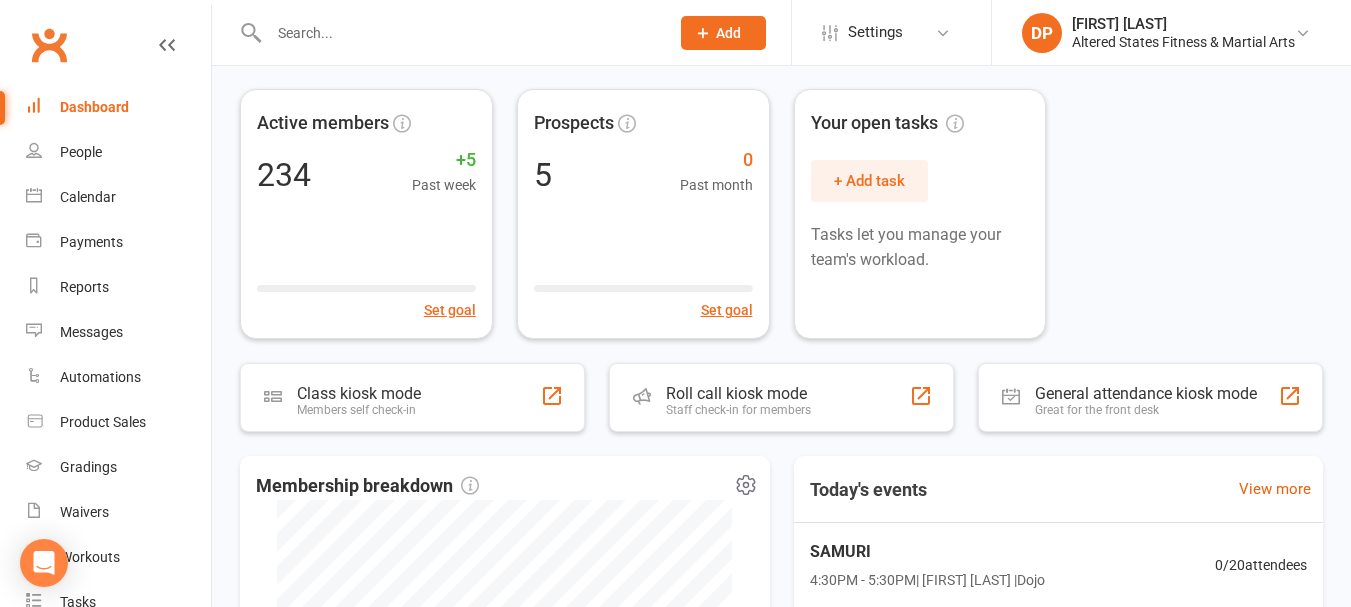 scroll, scrollTop: 0, scrollLeft: 0, axis: both 